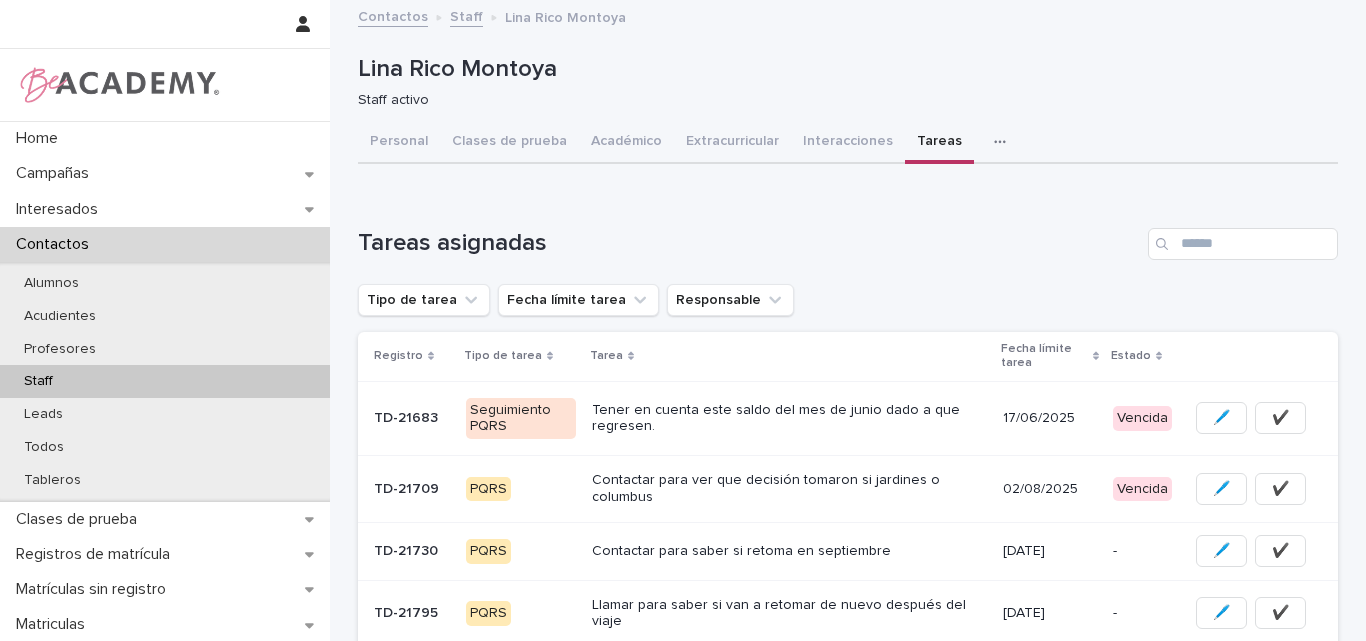 scroll, scrollTop: 0, scrollLeft: 0, axis: both 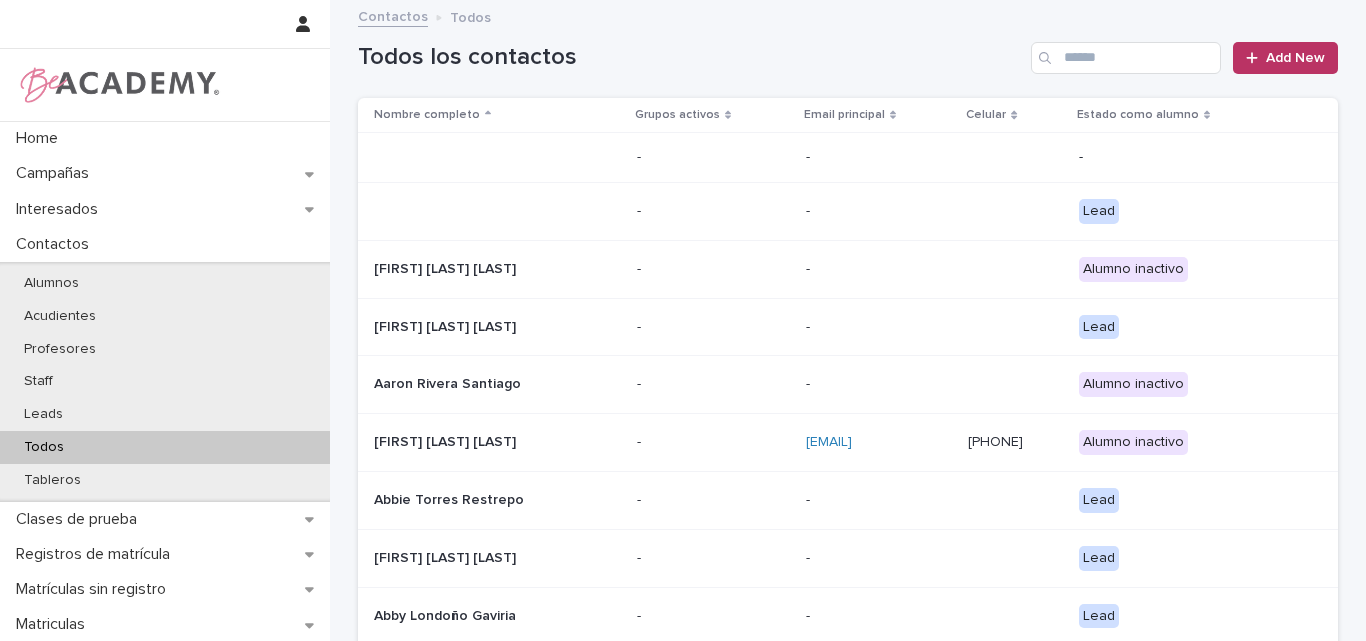 click at bounding box center [1126, 58] 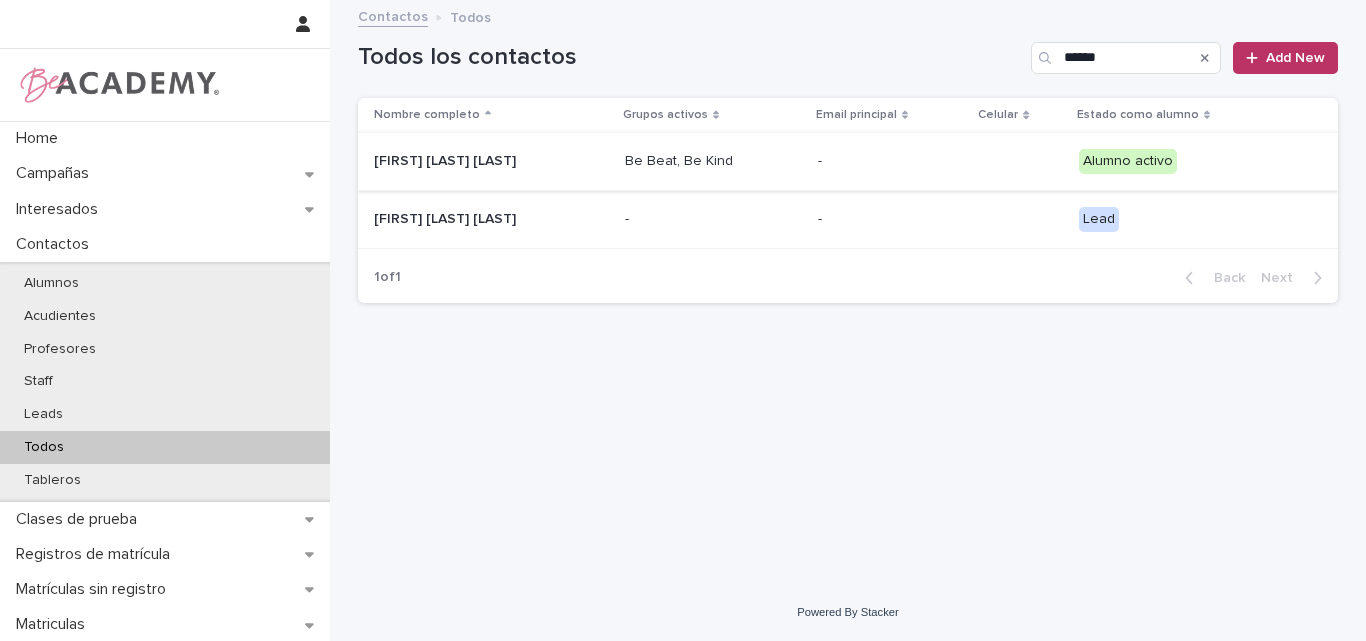 type on "*****" 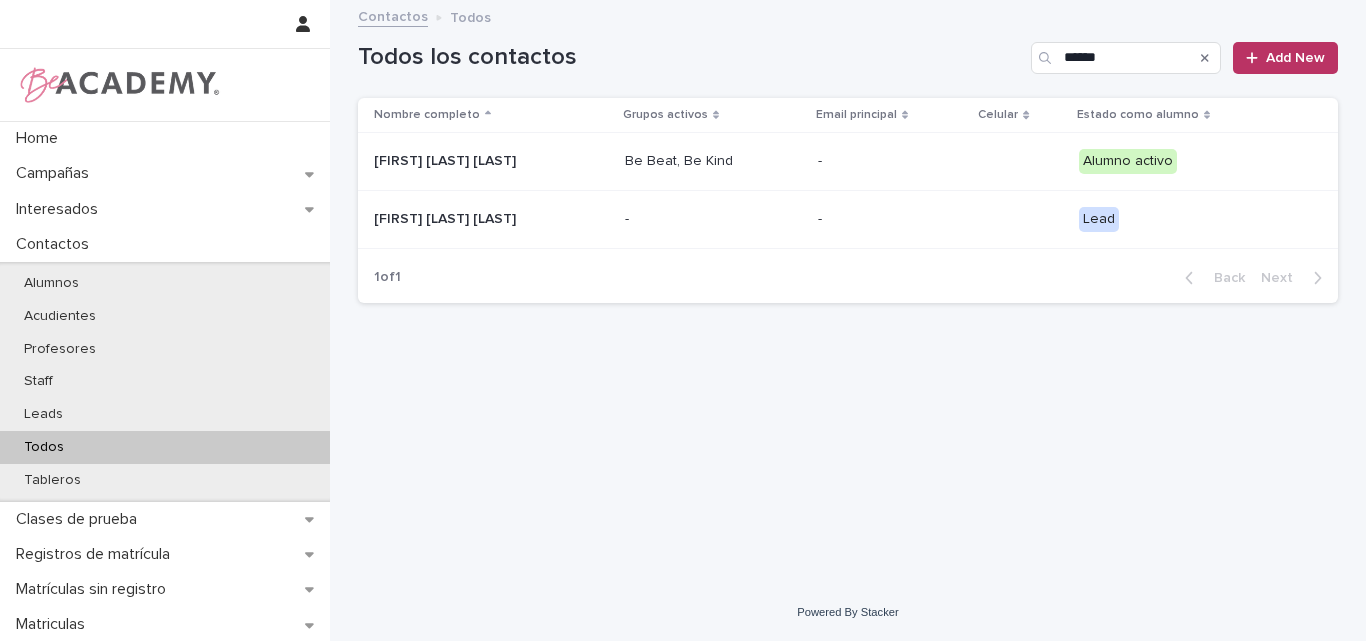 click on "[FIRST] [LAST] [LAST]" at bounding box center [474, 161] 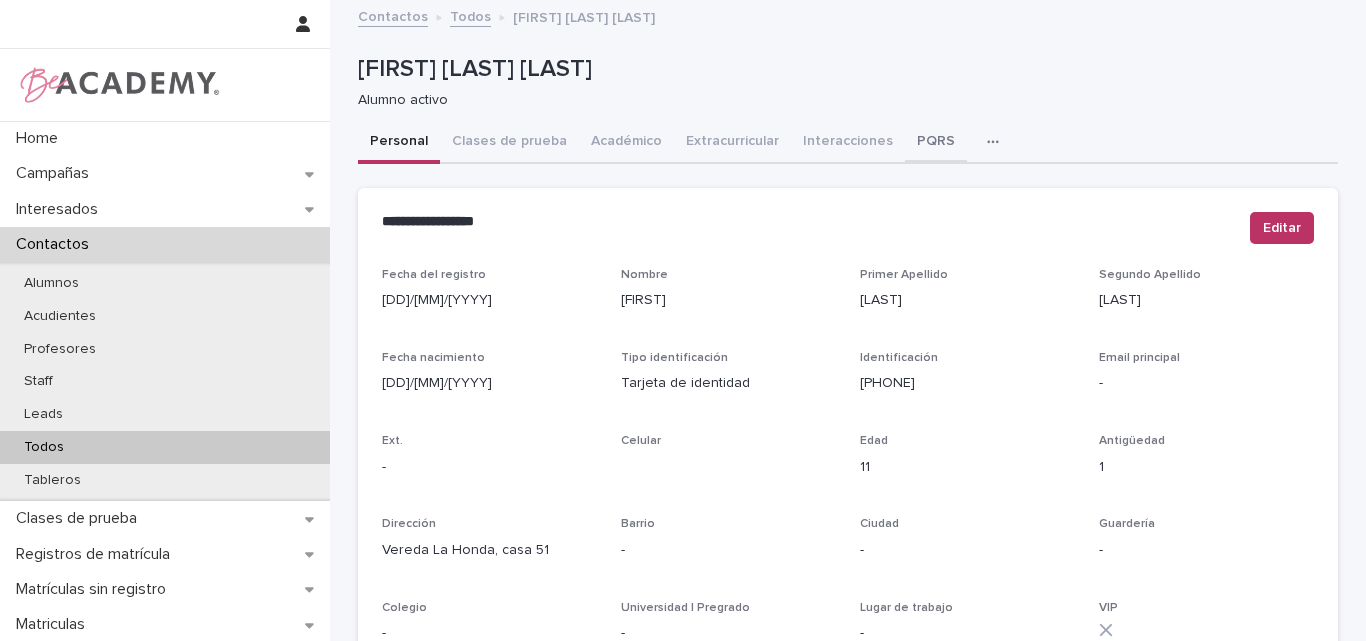 click on "PQRS" at bounding box center [936, 143] 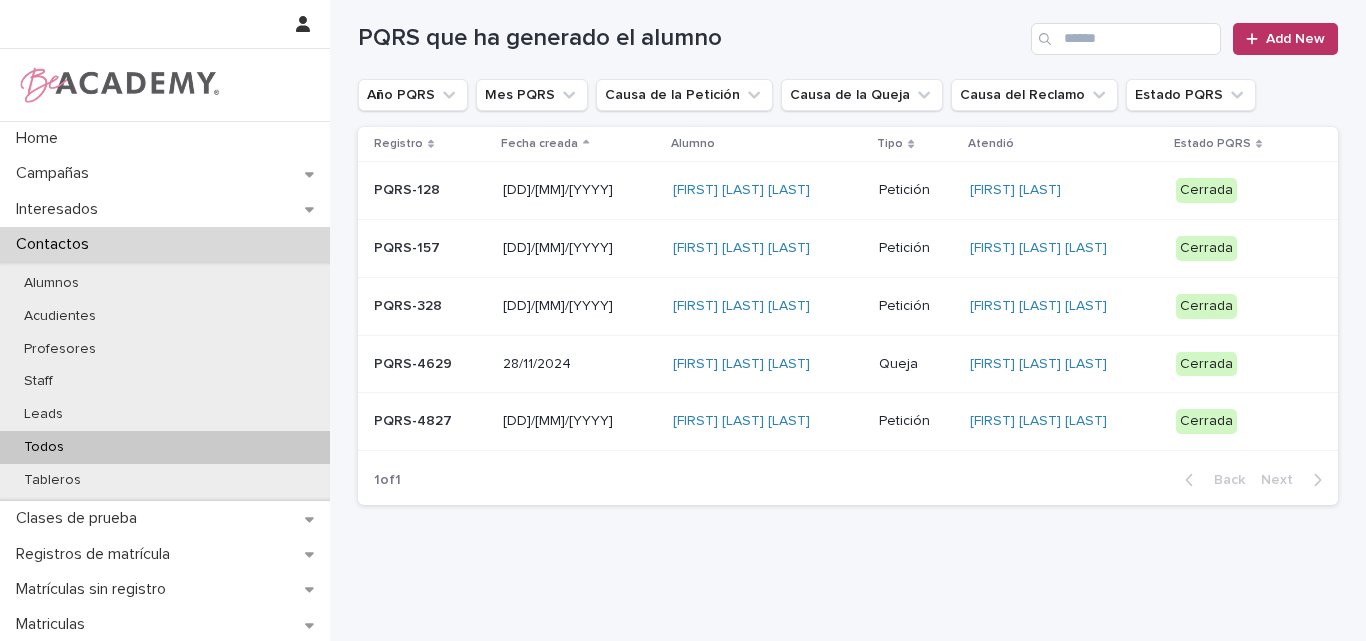 scroll, scrollTop: 242, scrollLeft: 0, axis: vertical 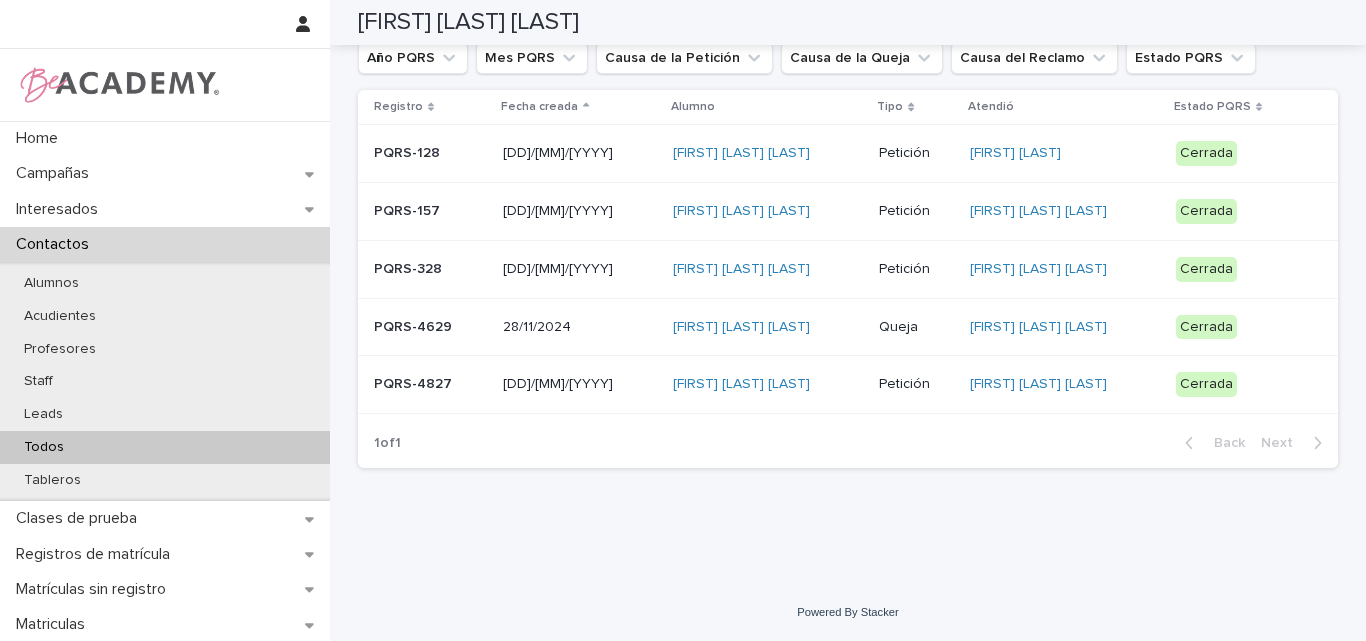 click on "PQRS-4827" at bounding box center (430, 384) 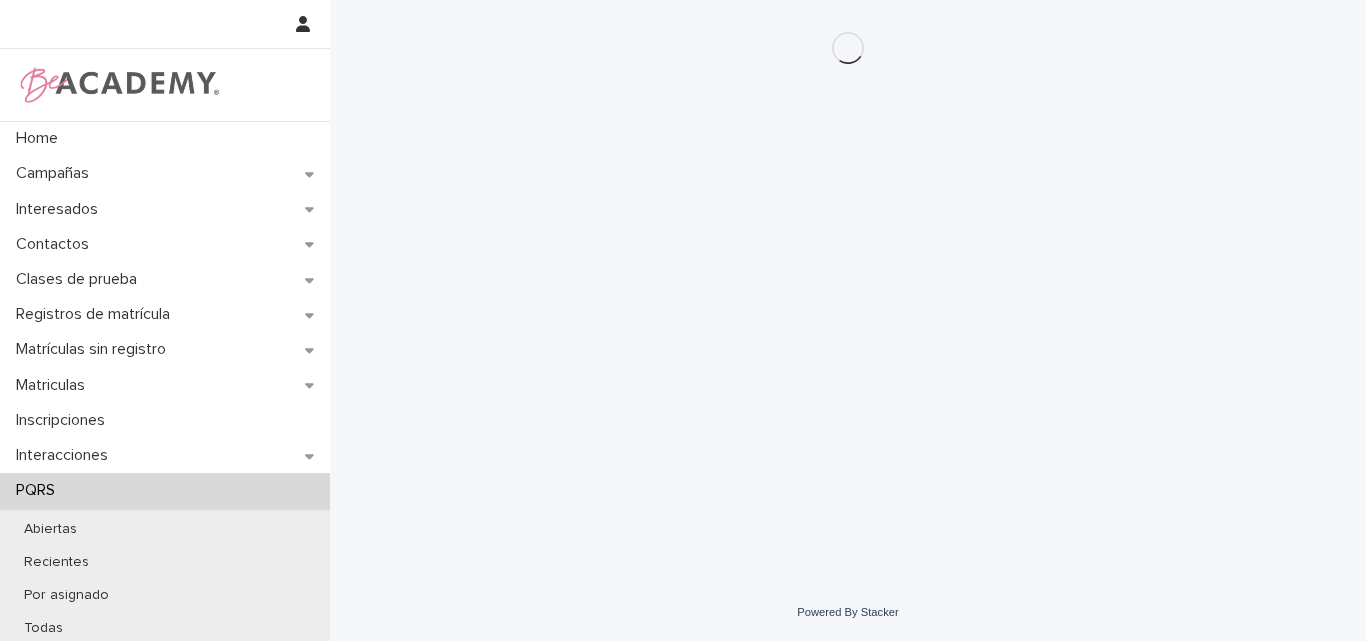 scroll, scrollTop: 0, scrollLeft: 0, axis: both 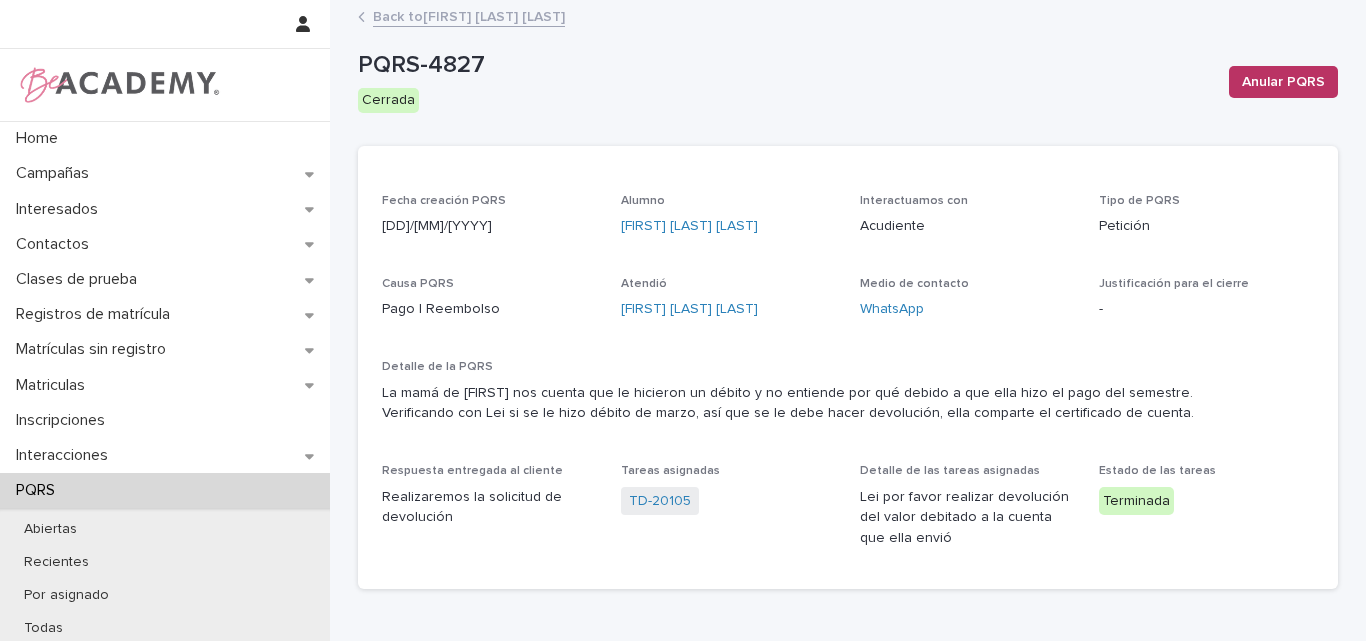click on "Back to  [FIRST] [LAST] [LAST]" at bounding box center (469, 15) 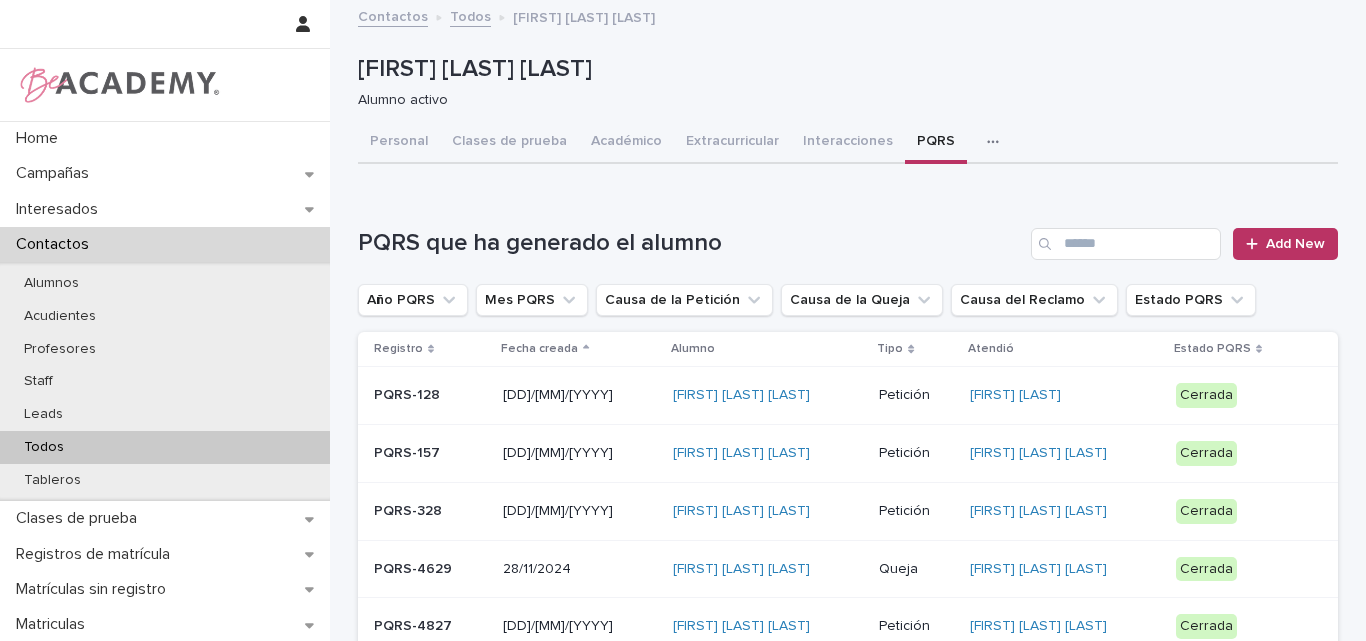 click on "Todos" at bounding box center (44, 447) 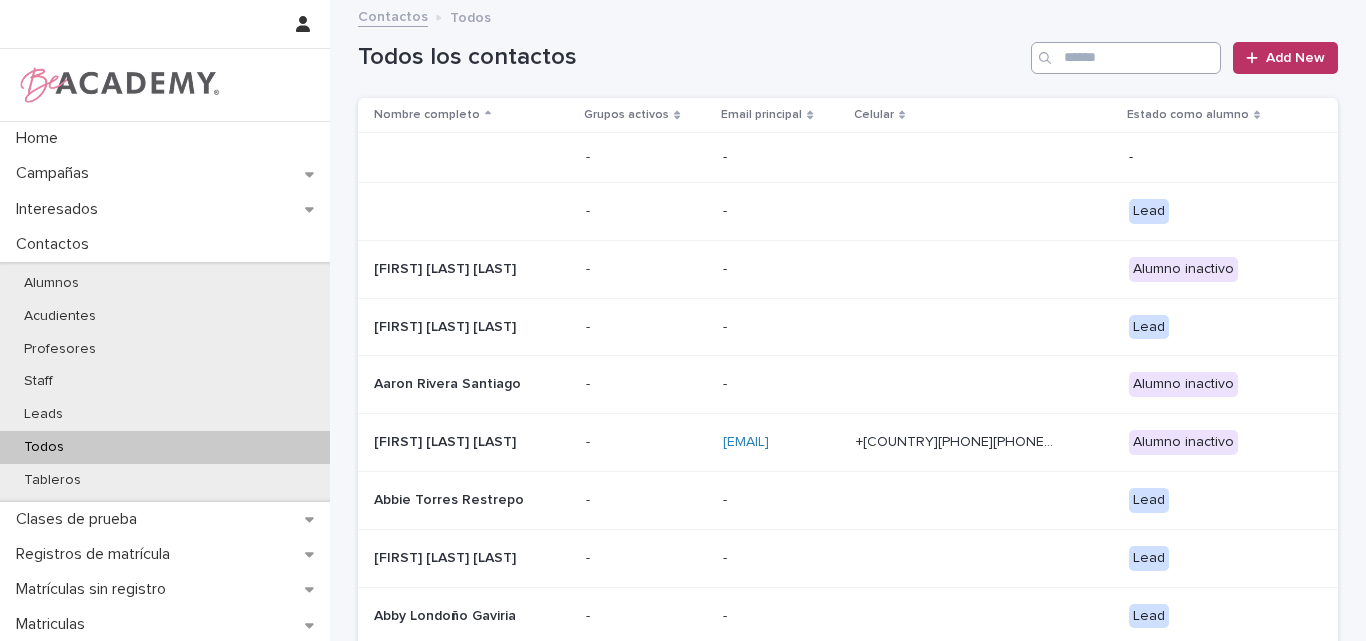 scroll, scrollTop: 0, scrollLeft: 0, axis: both 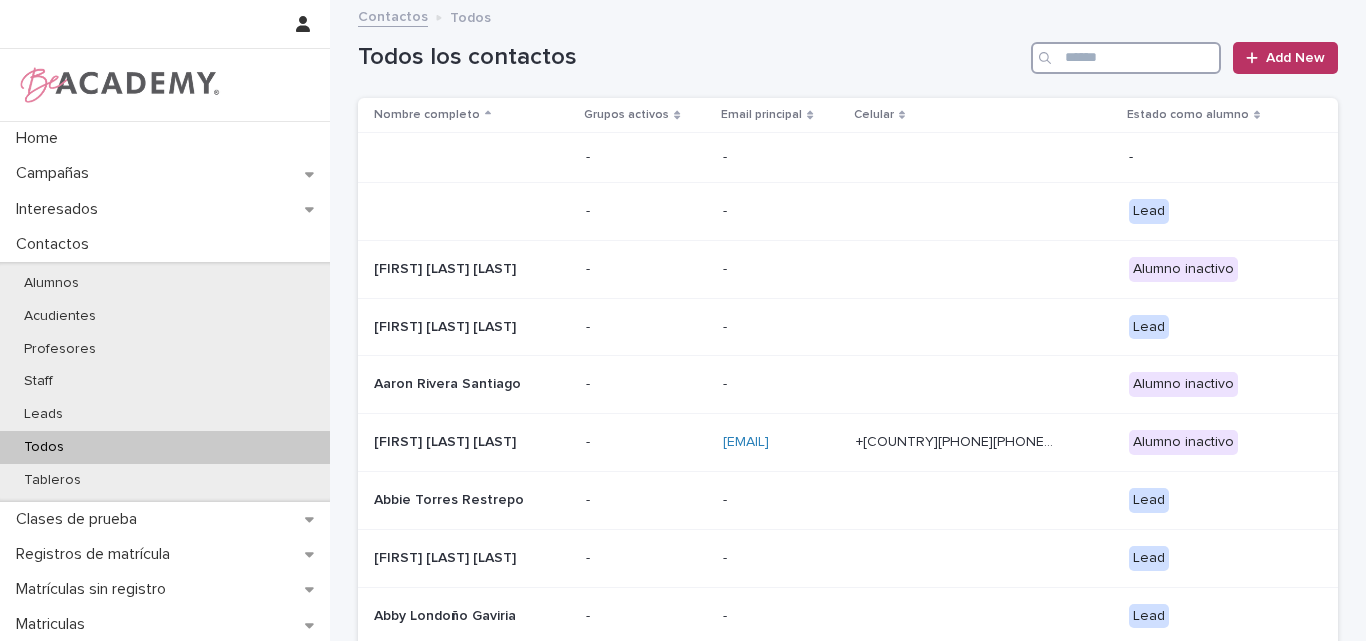 click at bounding box center [1126, 58] 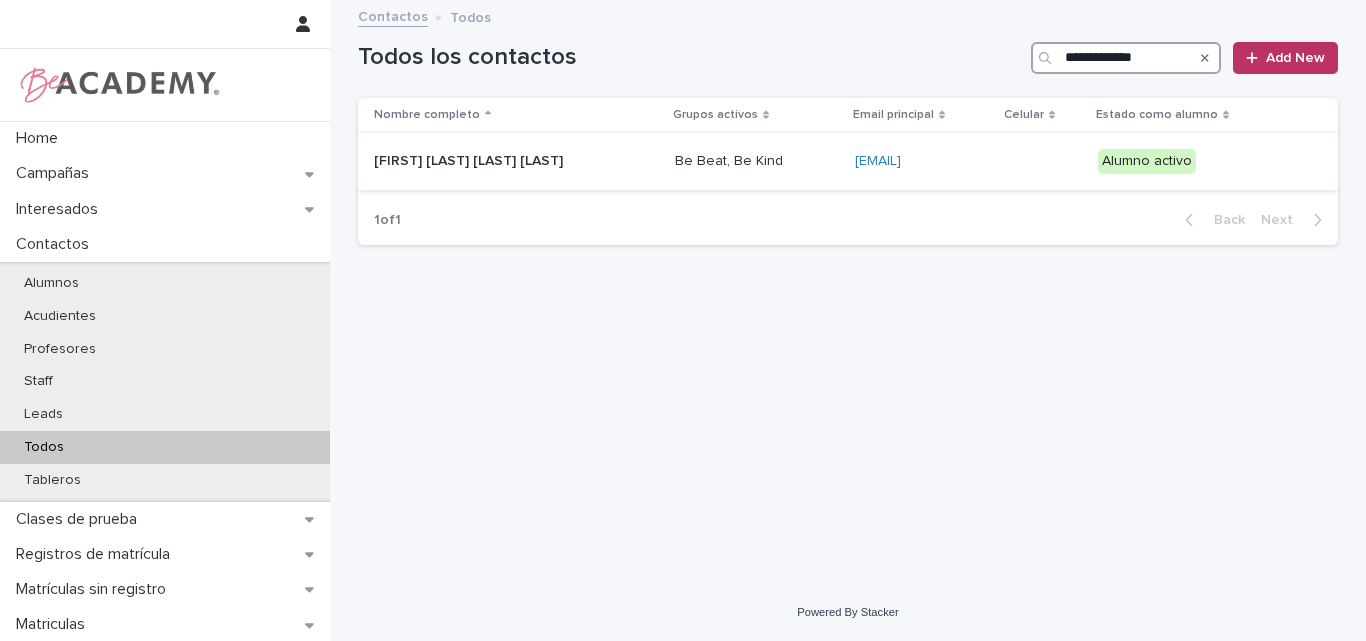 type on "**********" 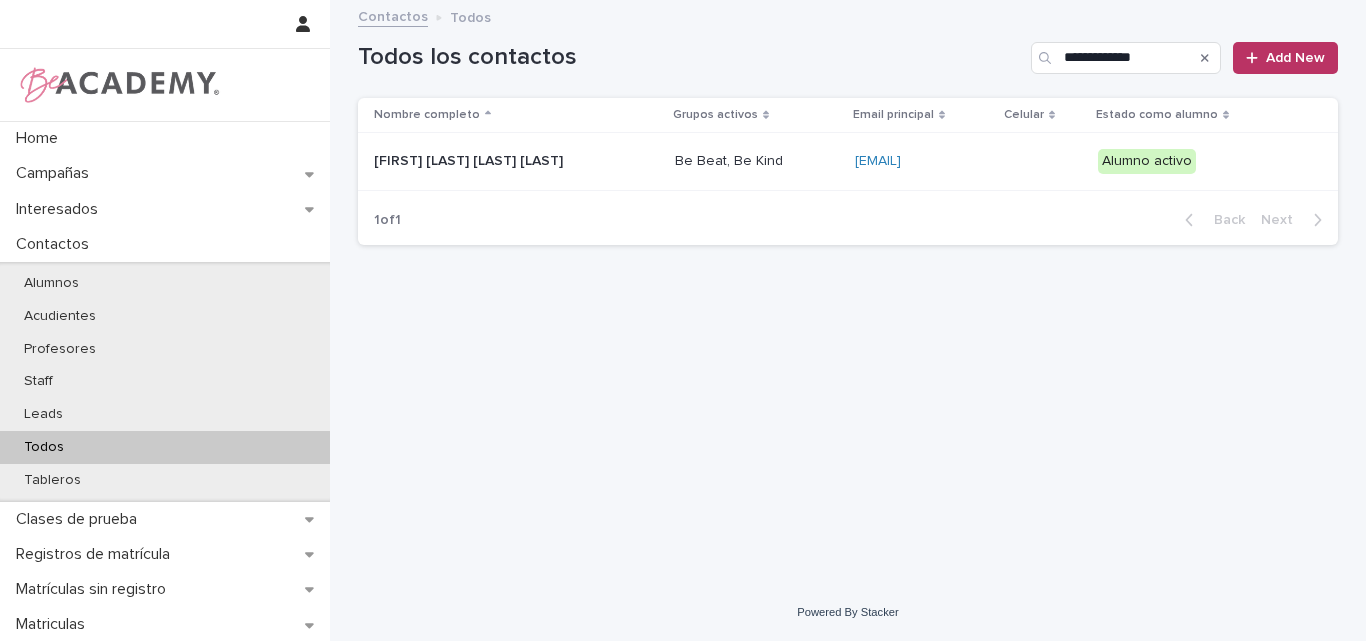 click on "Sophia Daniella Figueroa Aguilera" at bounding box center [474, 161] 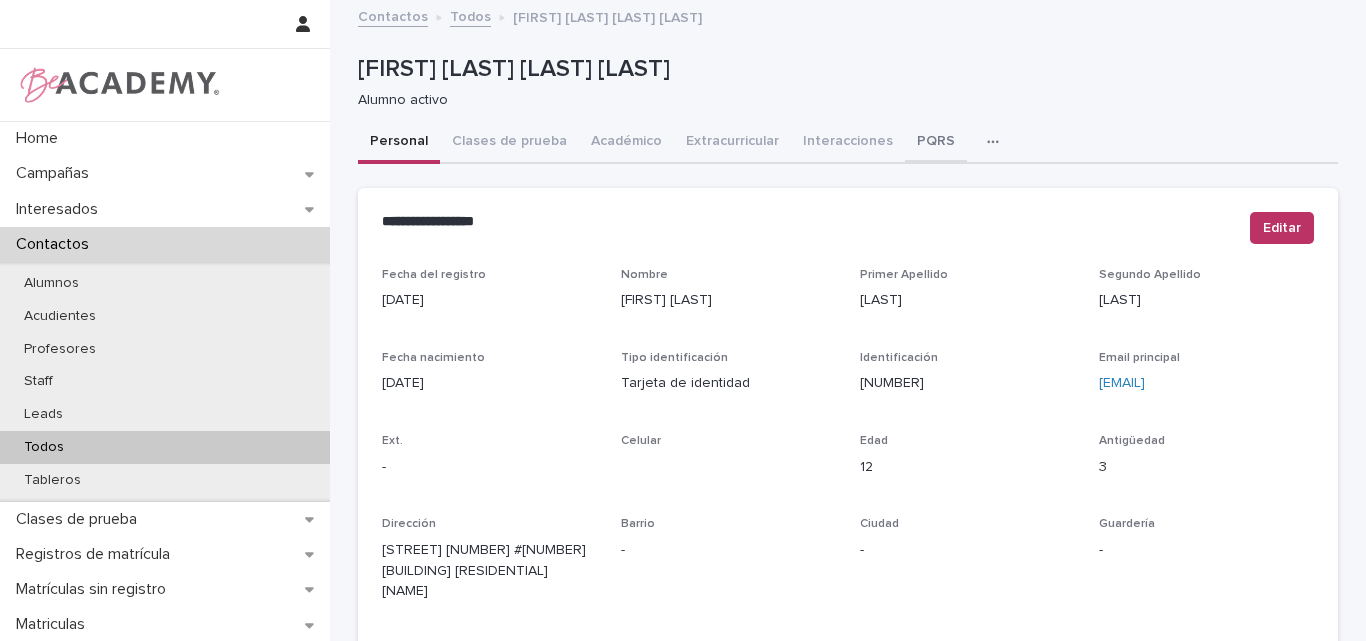 click on "PQRS" at bounding box center [936, 143] 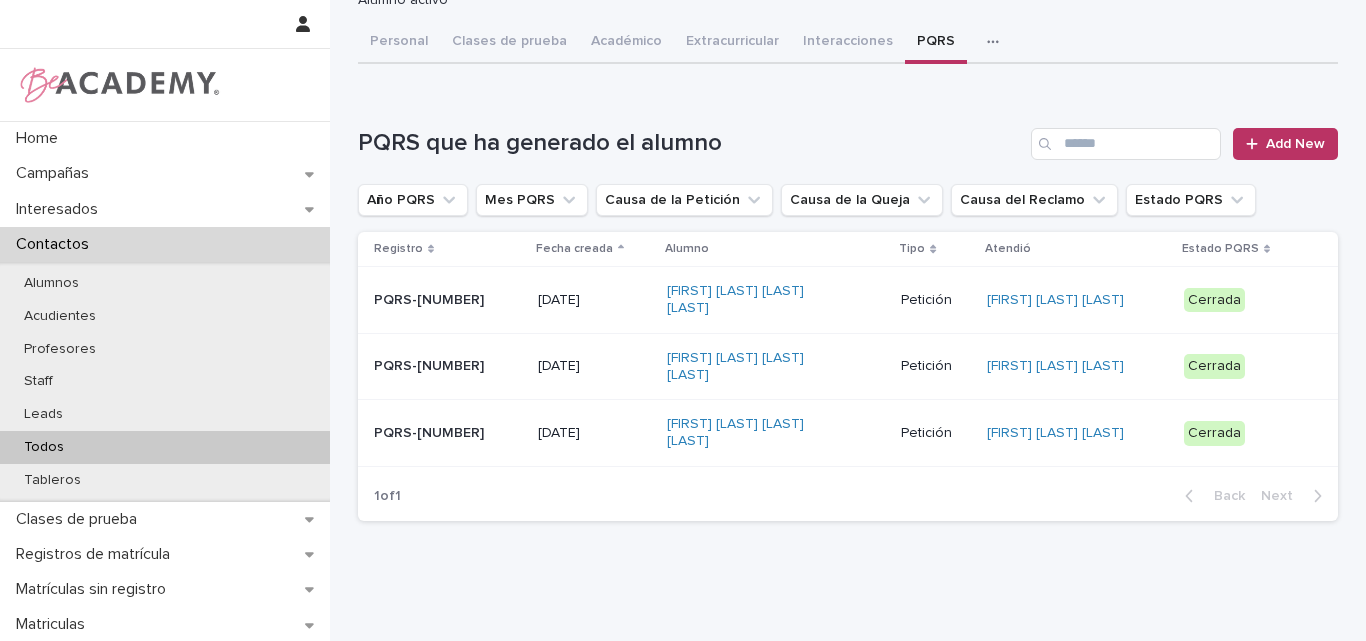 scroll, scrollTop: 153, scrollLeft: 0, axis: vertical 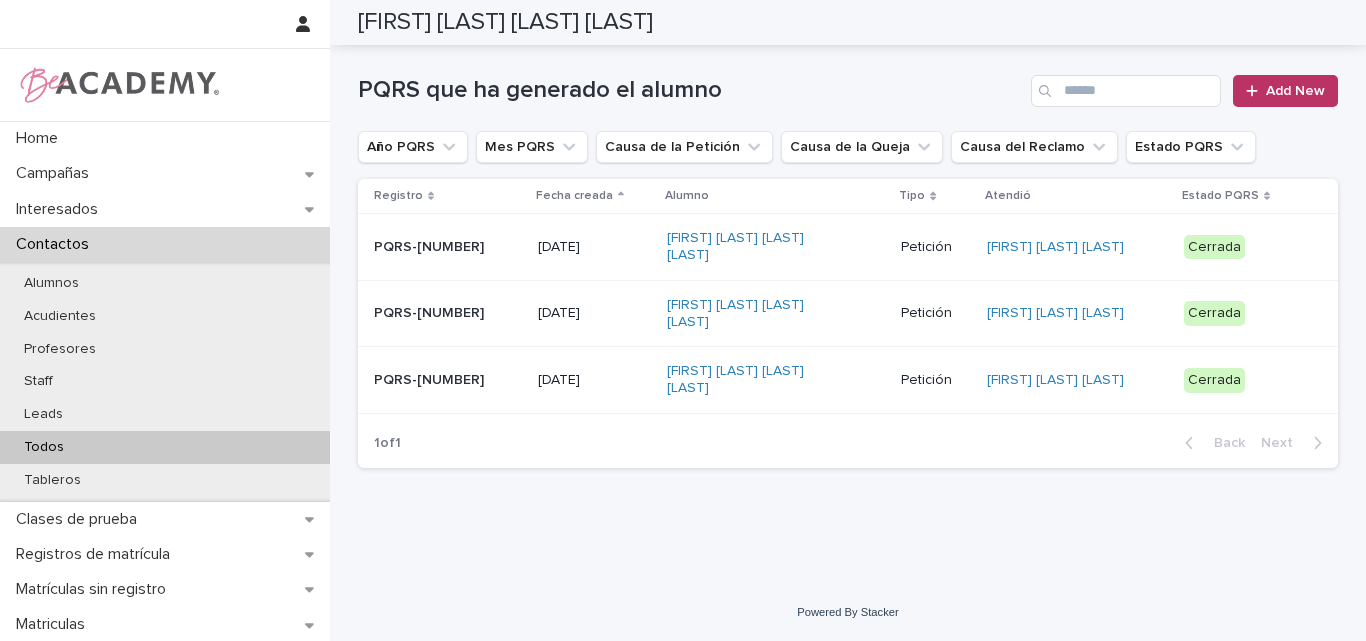 click on "Todos" at bounding box center [44, 447] 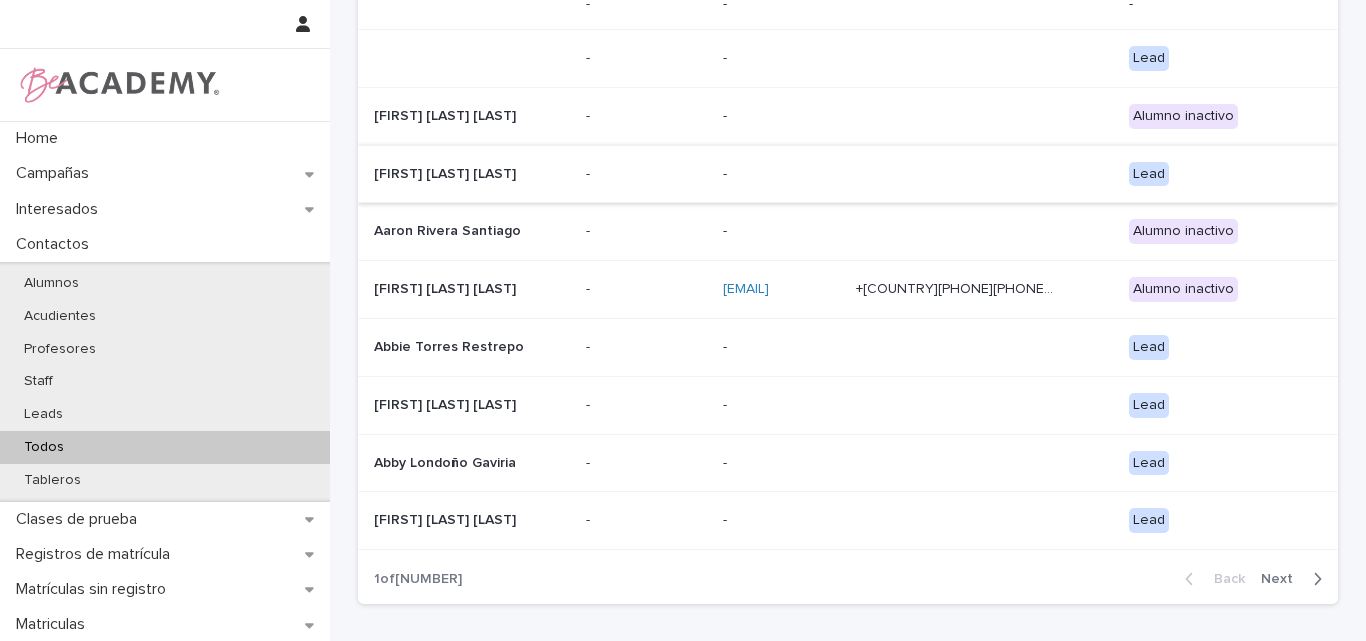 scroll, scrollTop: 0, scrollLeft: 0, axis: both 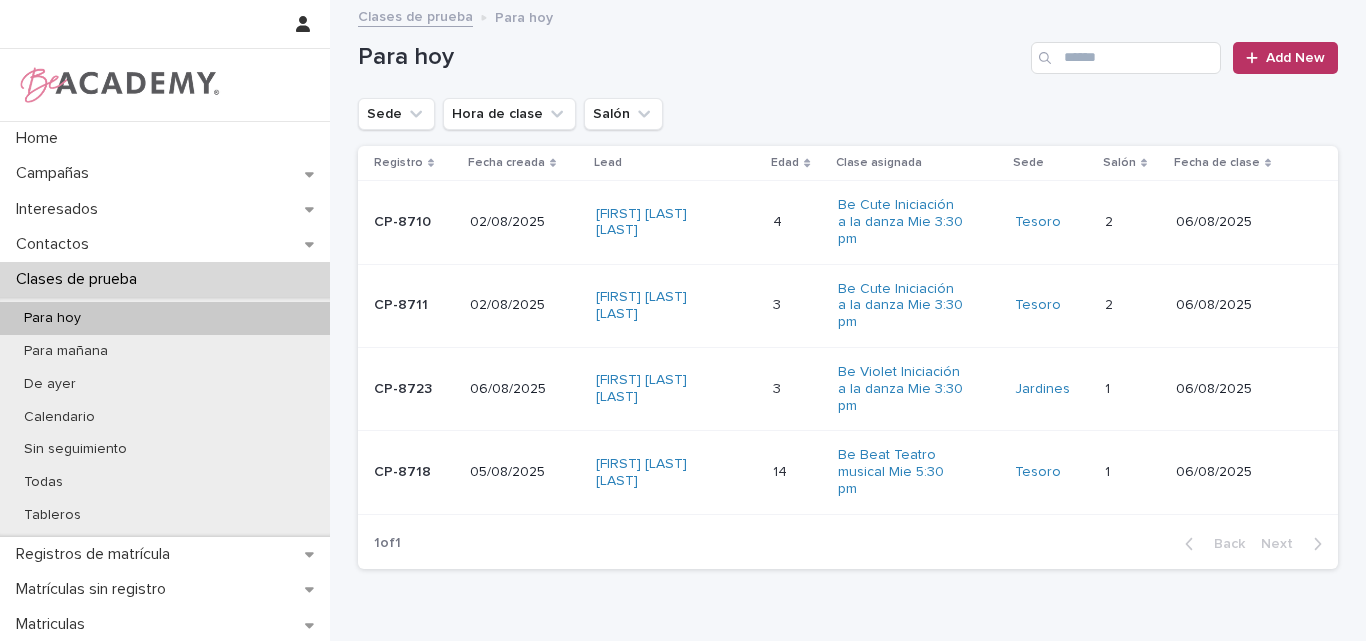 click on "CP-8718" at bounding box center (414, 472) 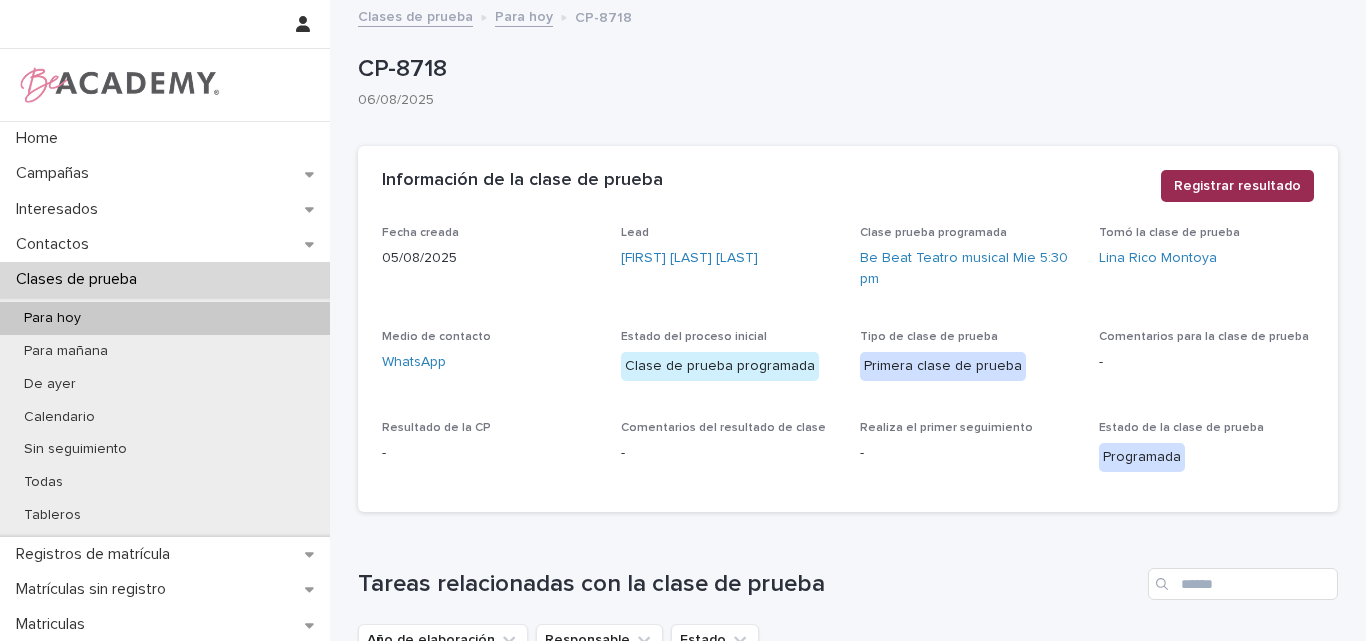 click on "Registrar resultado" at bounding box center (1237, 186) 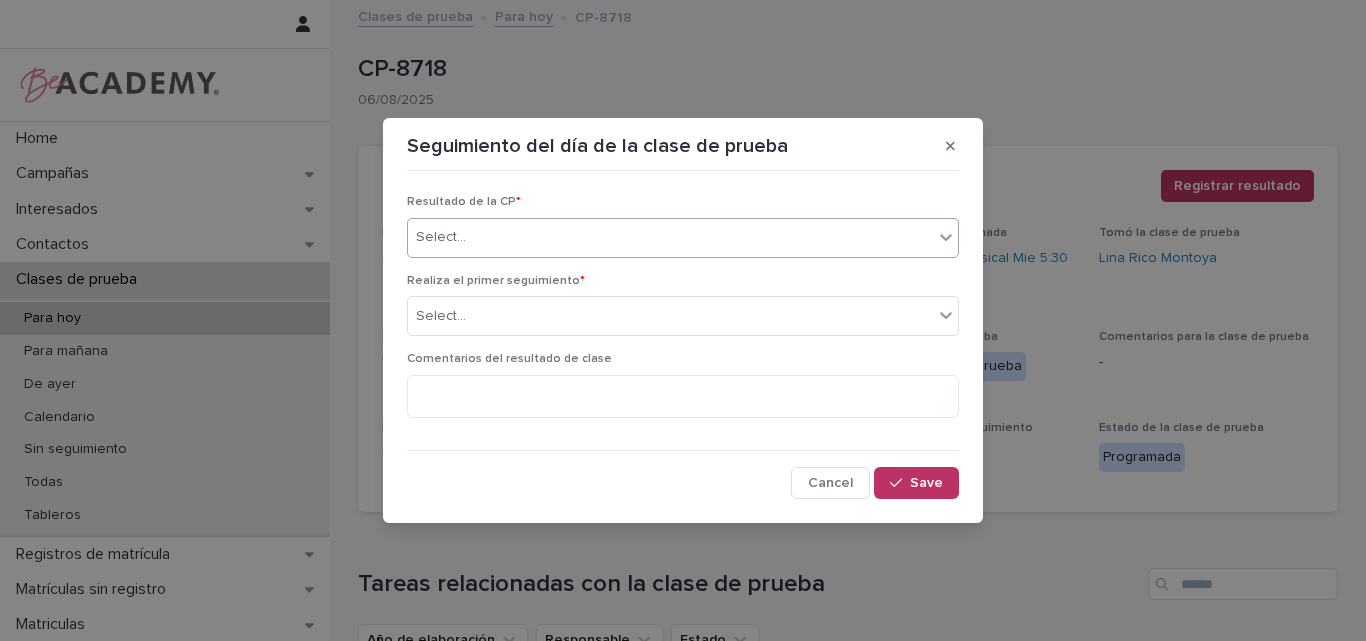 click on "Select..." at bounding box center [683, 238] 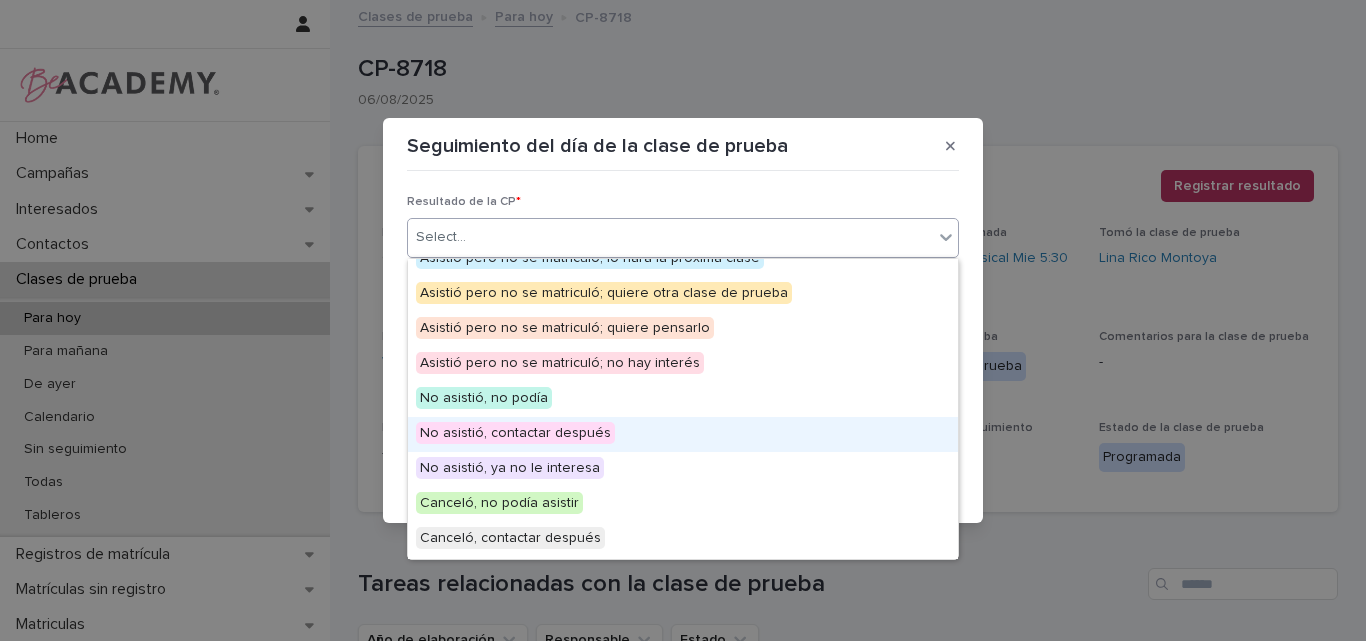 scroll, scrollTop: 55, scrollLeft: 0, axis: vertical 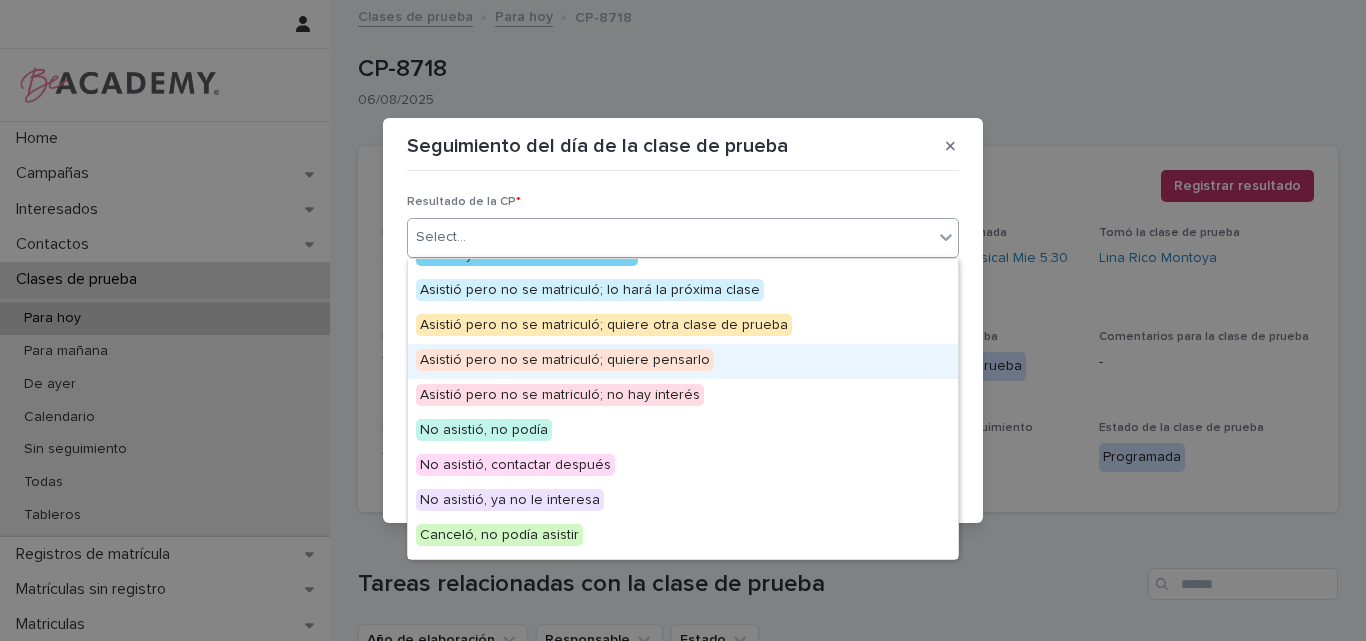 click on "Asistió pero no se matriculó; quiere pensarlo" at bounding box center [565, 360] 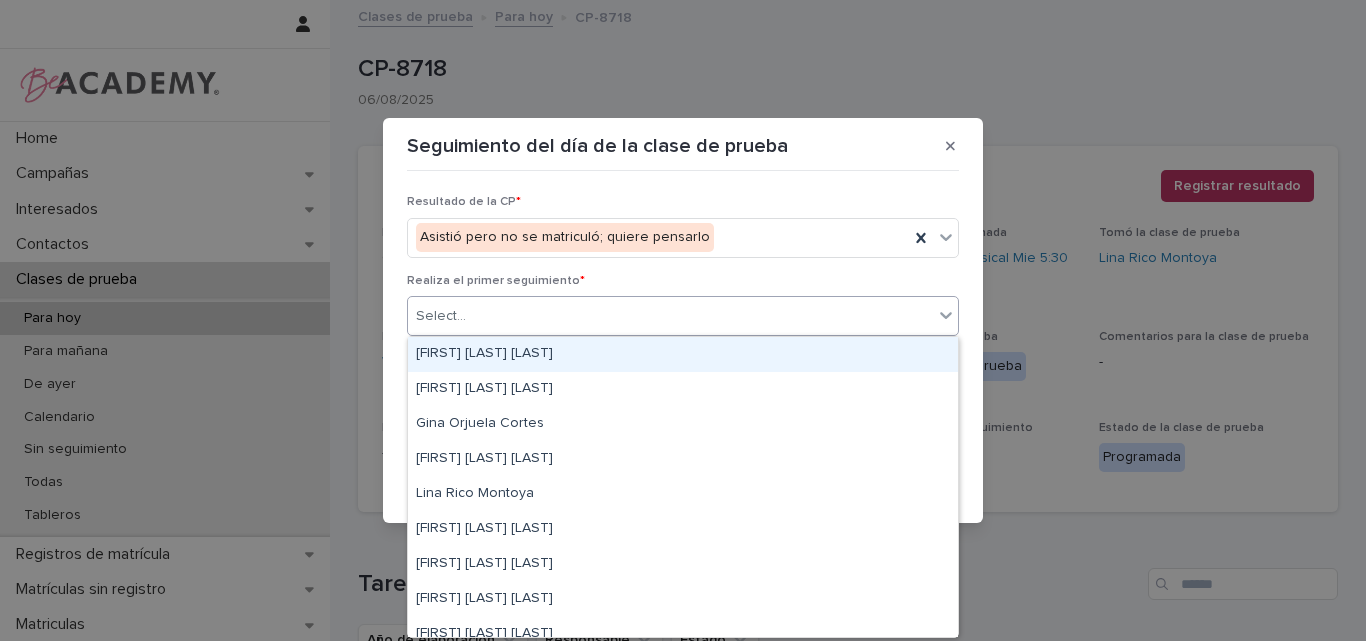 click on "Select..." at bounding box center [670, 316] 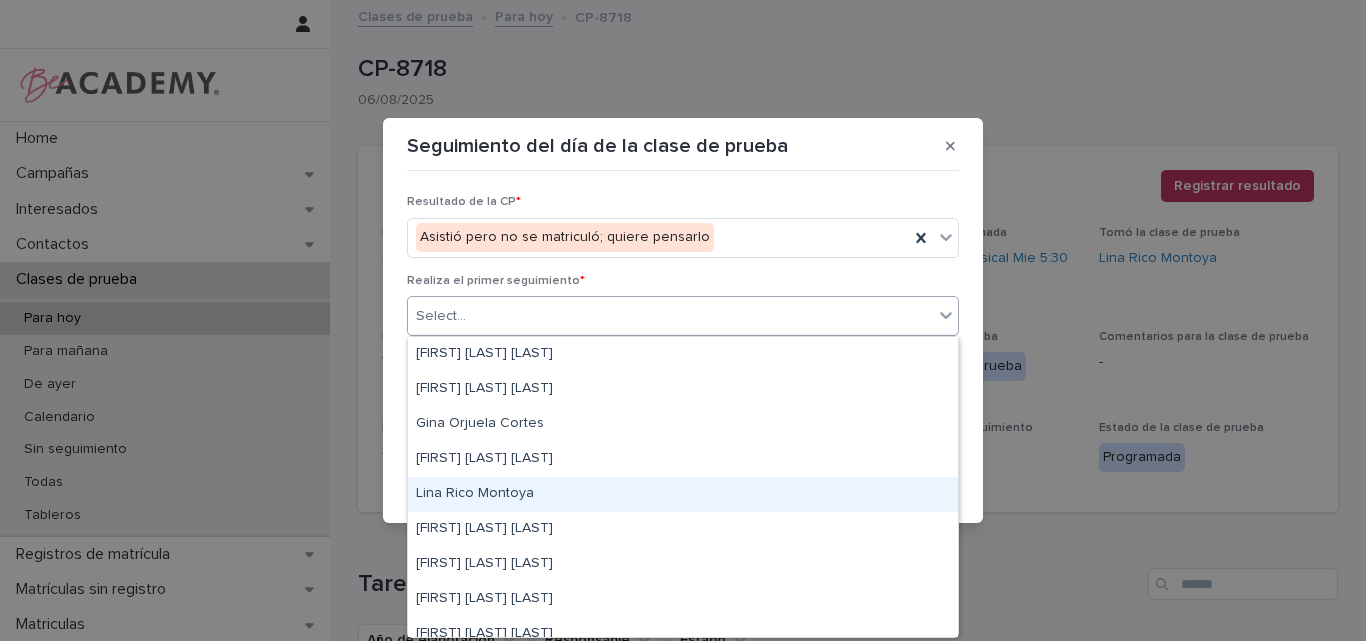 click on "Lina Rico Montoya" at bounding box center [683, 494] 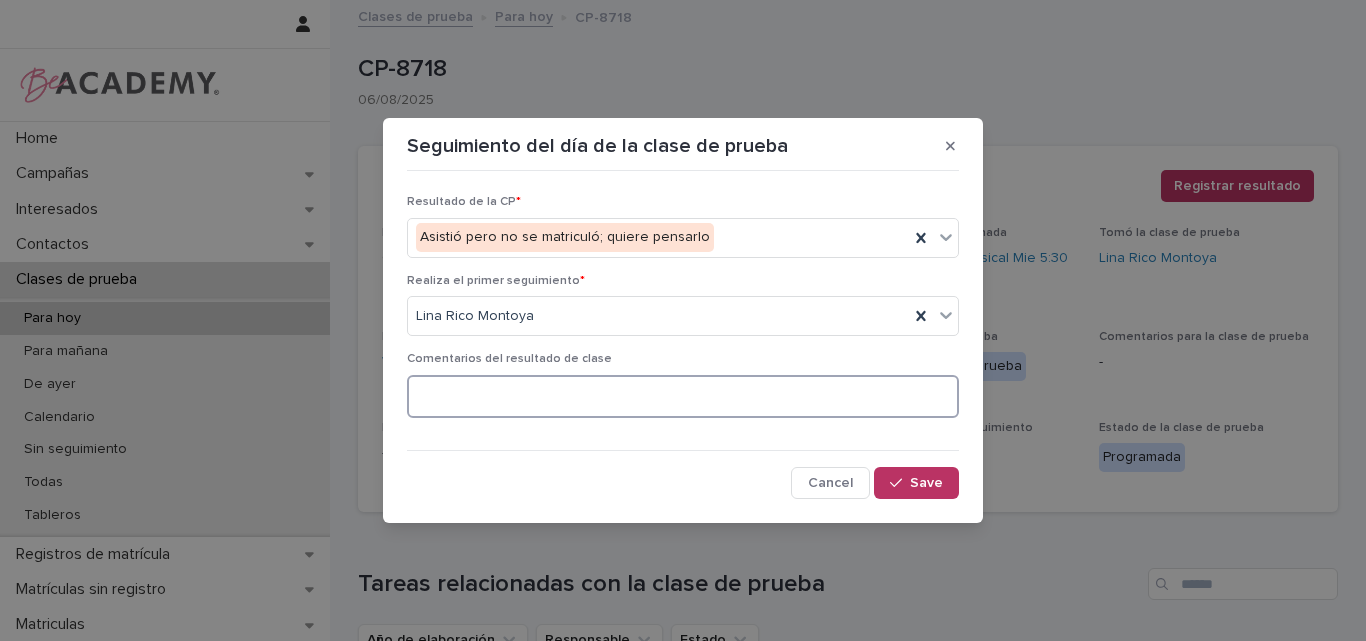 click at bounding box center [683, 396] 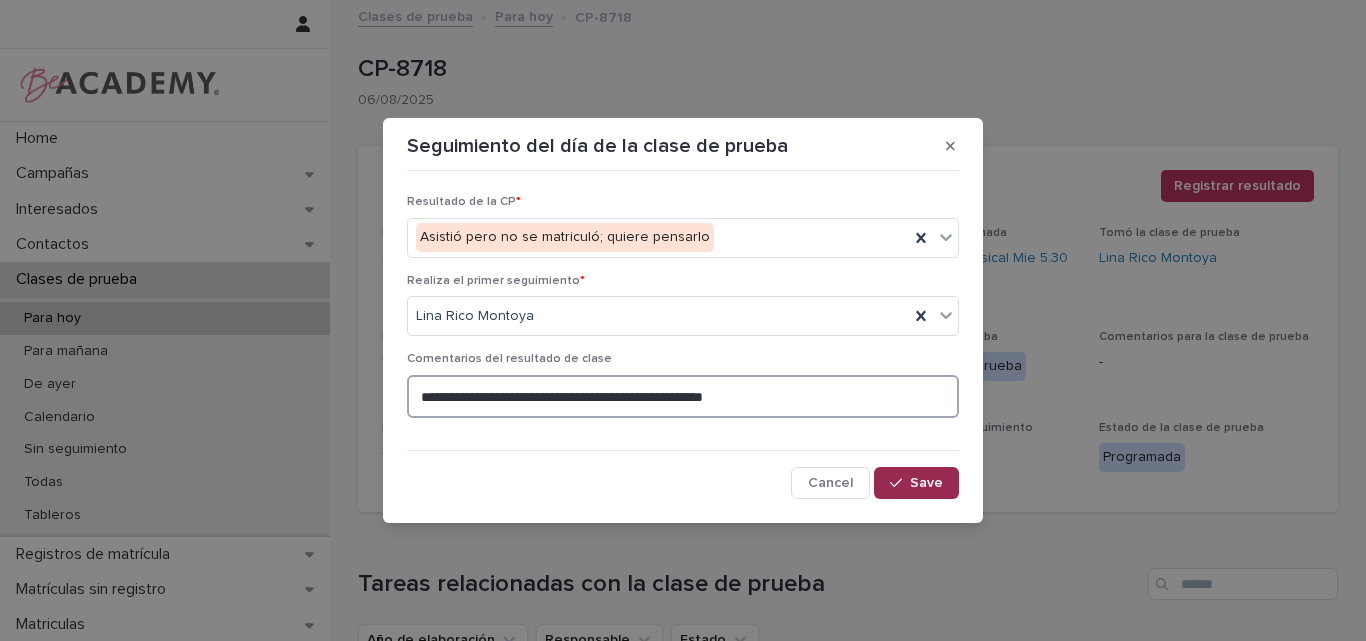 type on "**********" 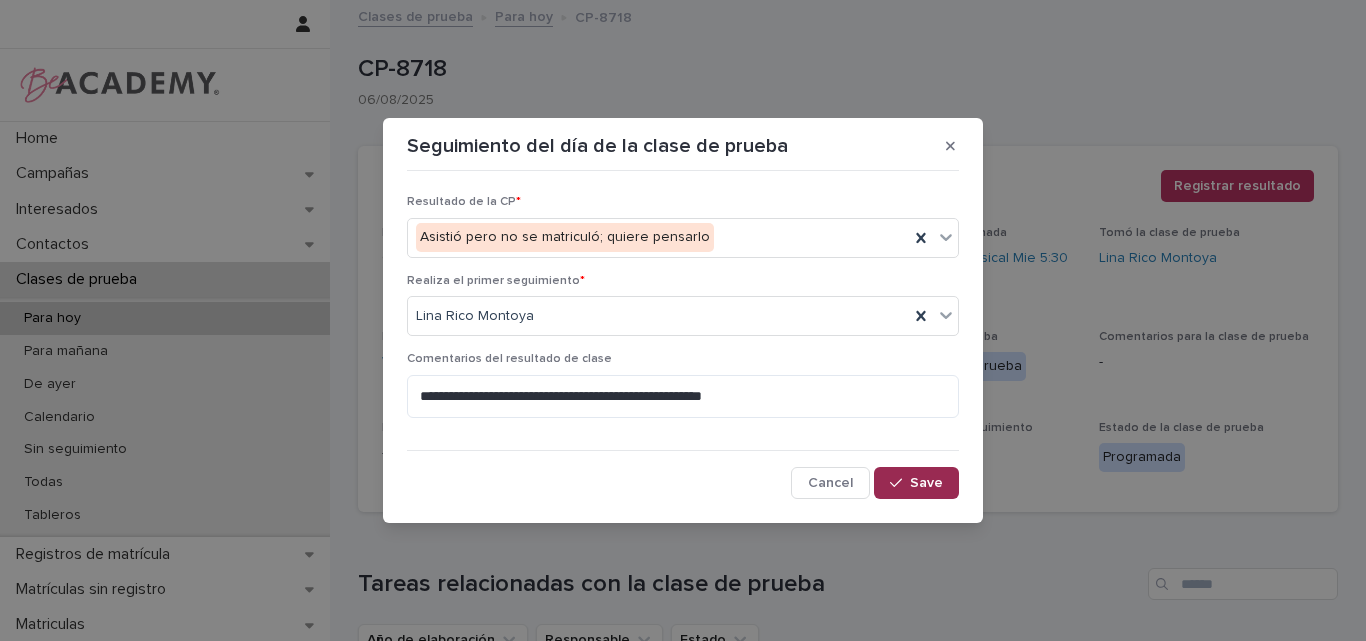 click on "Save" at bounding box center (926, 483) 